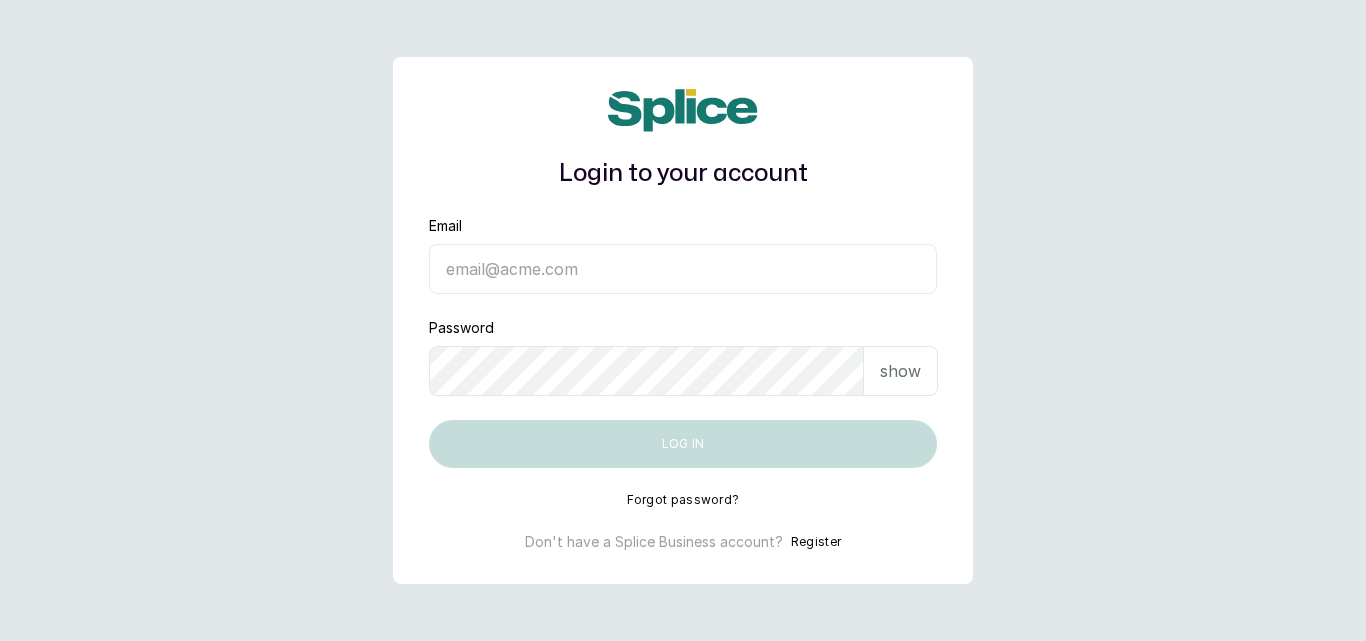 scroll, scrollTop: 0, scrollLeft: 0, axis: both 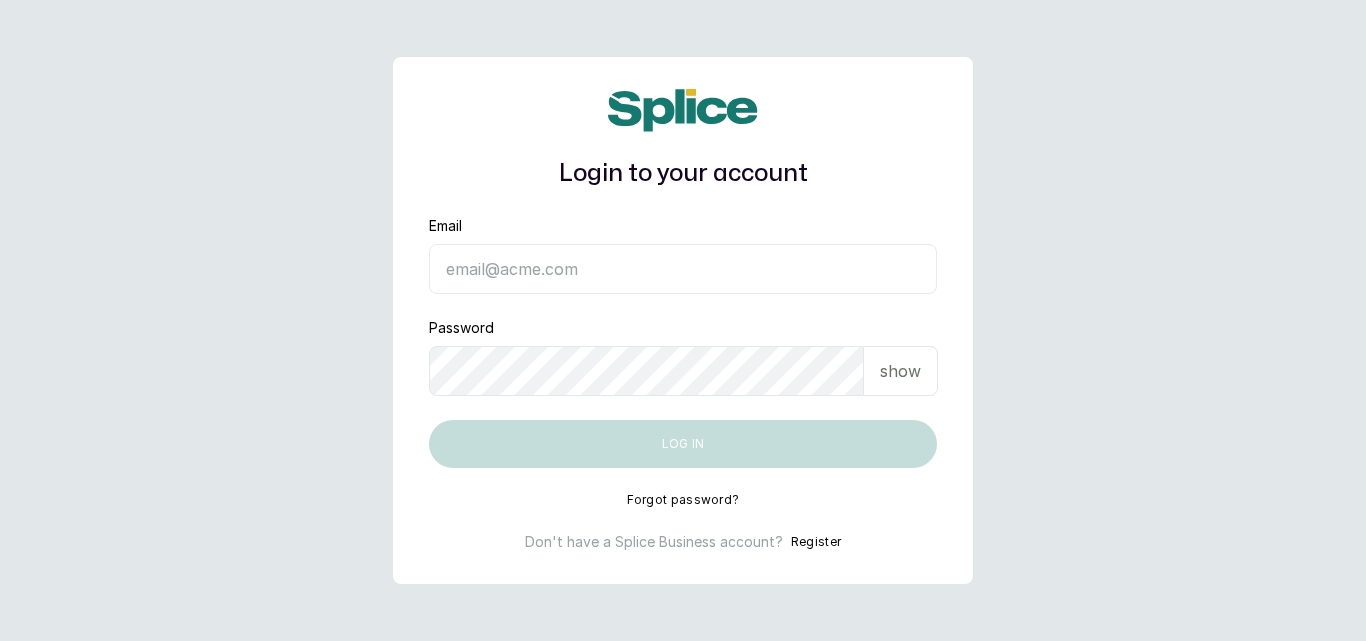 type on "[EMAIL]" 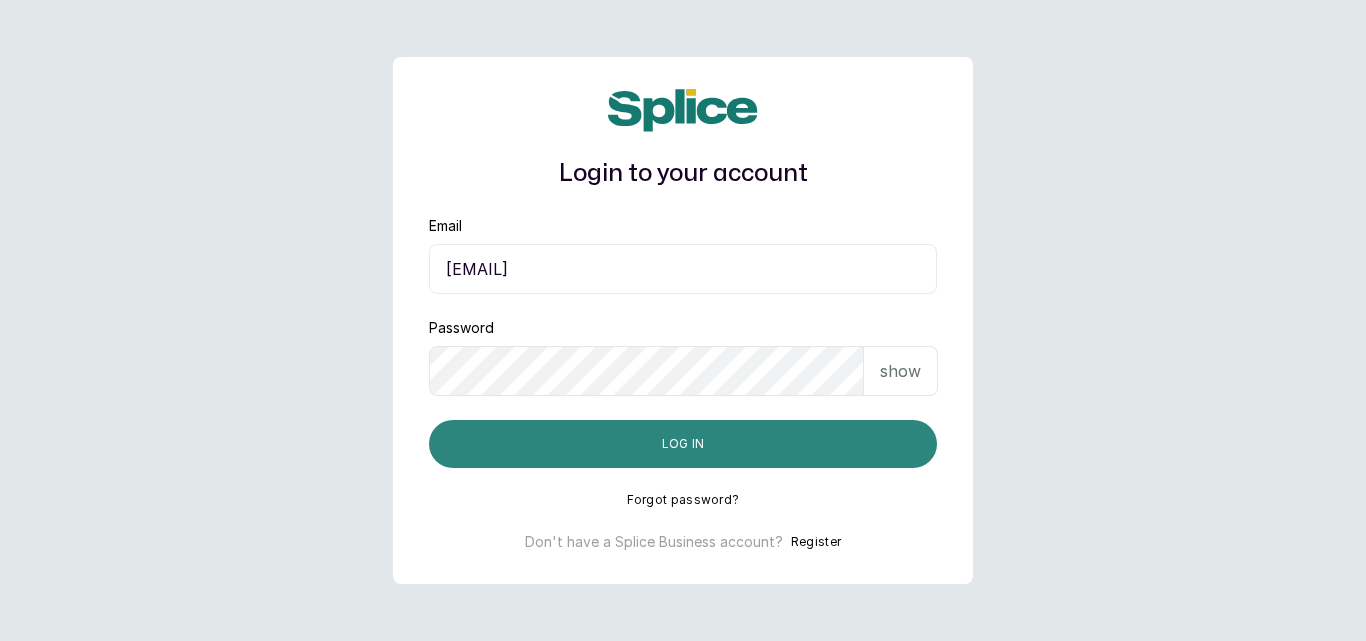 click on "Log in" at bounding box center (683, 444) 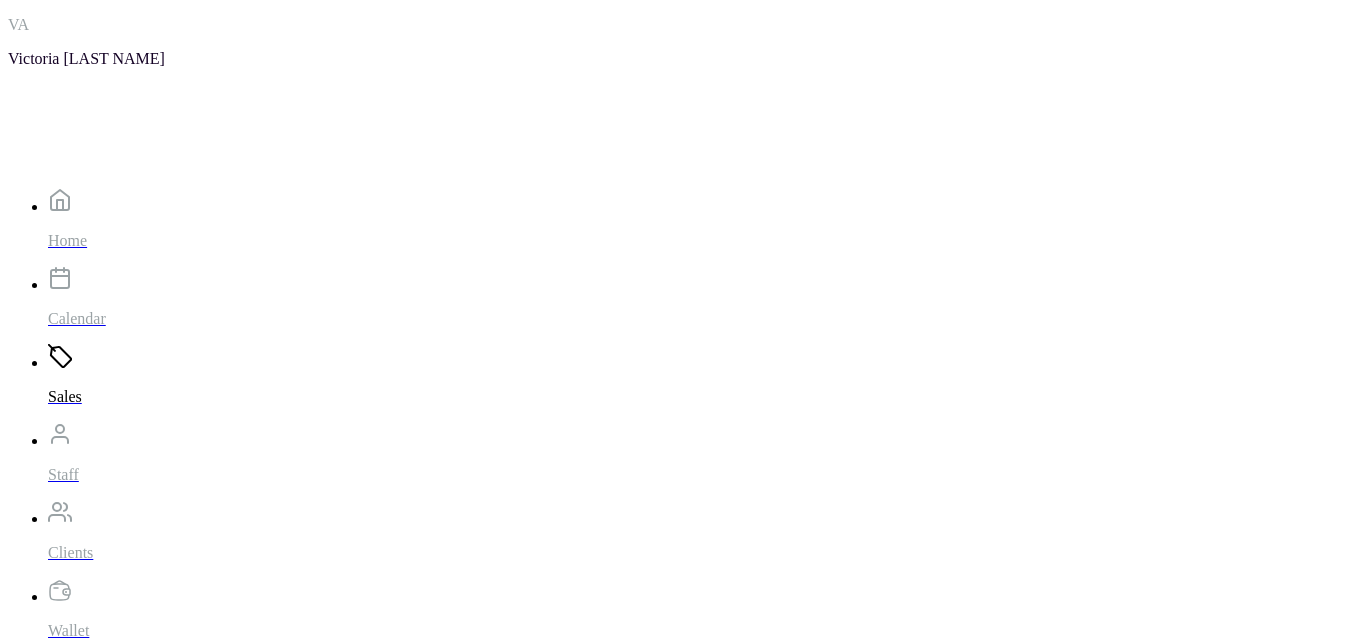 scroll, scrollTop: 0, scrollLeft: 0, axis: both 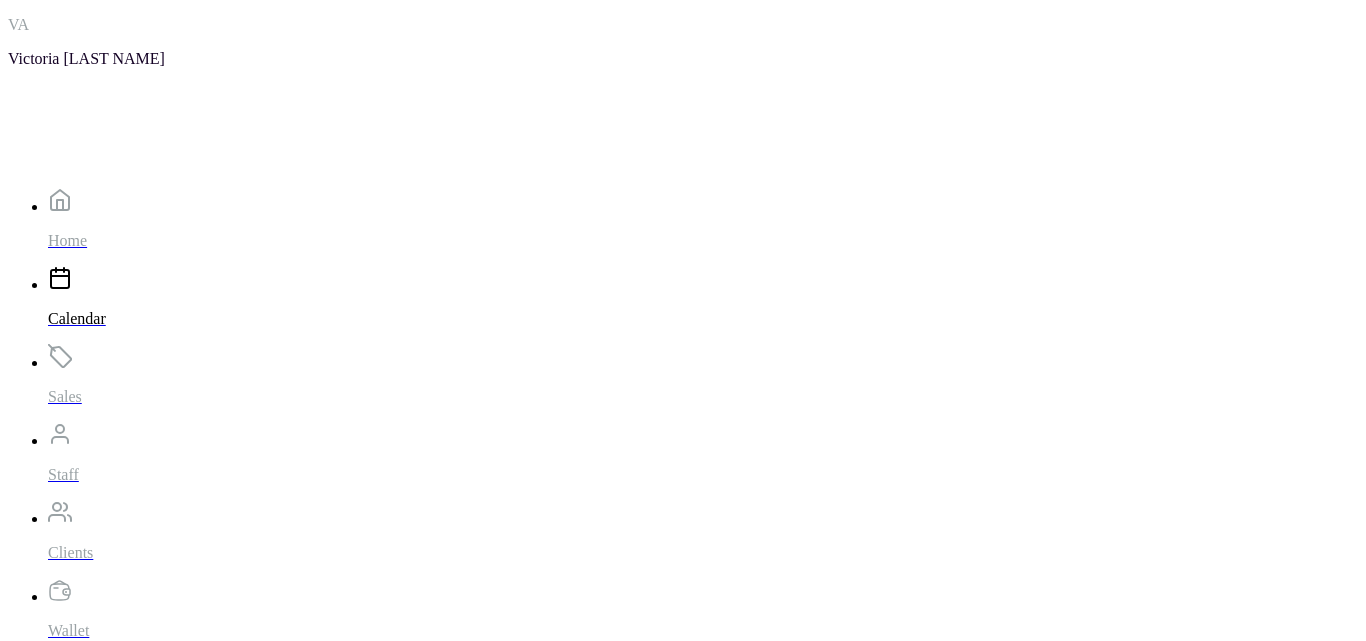 click on "Sales" at bounding box center (178, 380) 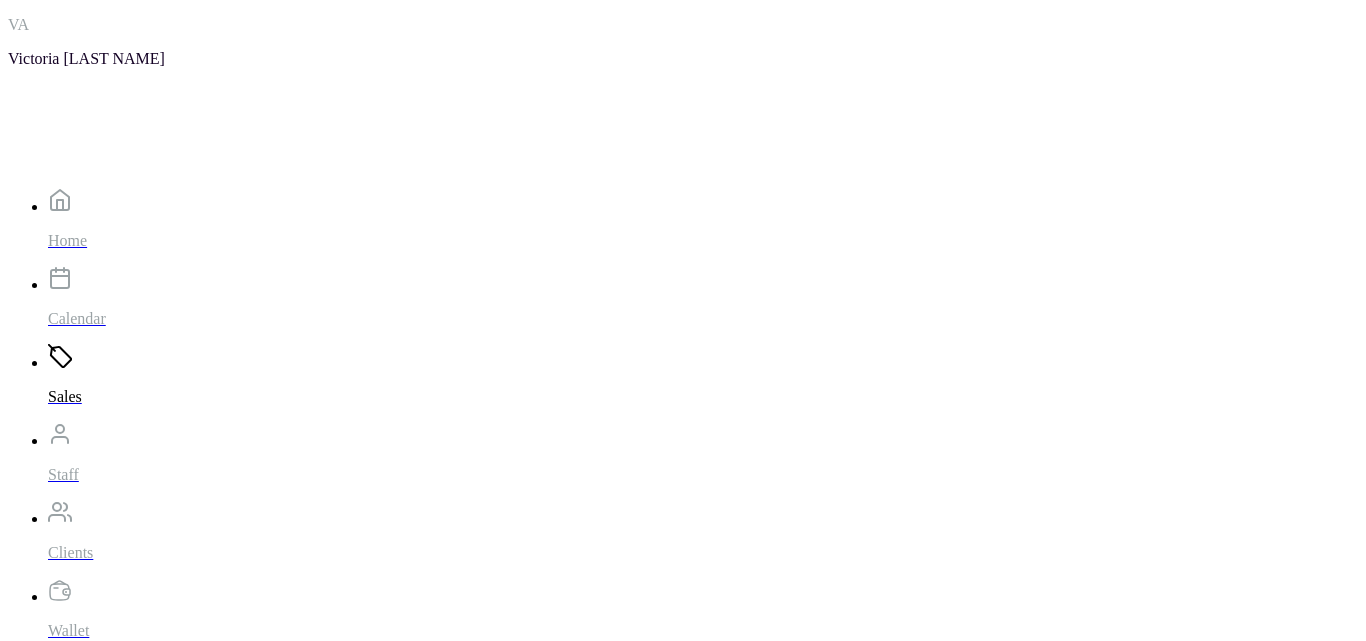 click on "2025-07-20 ~ 2025-07-20" at bounding box center (124, 1420) 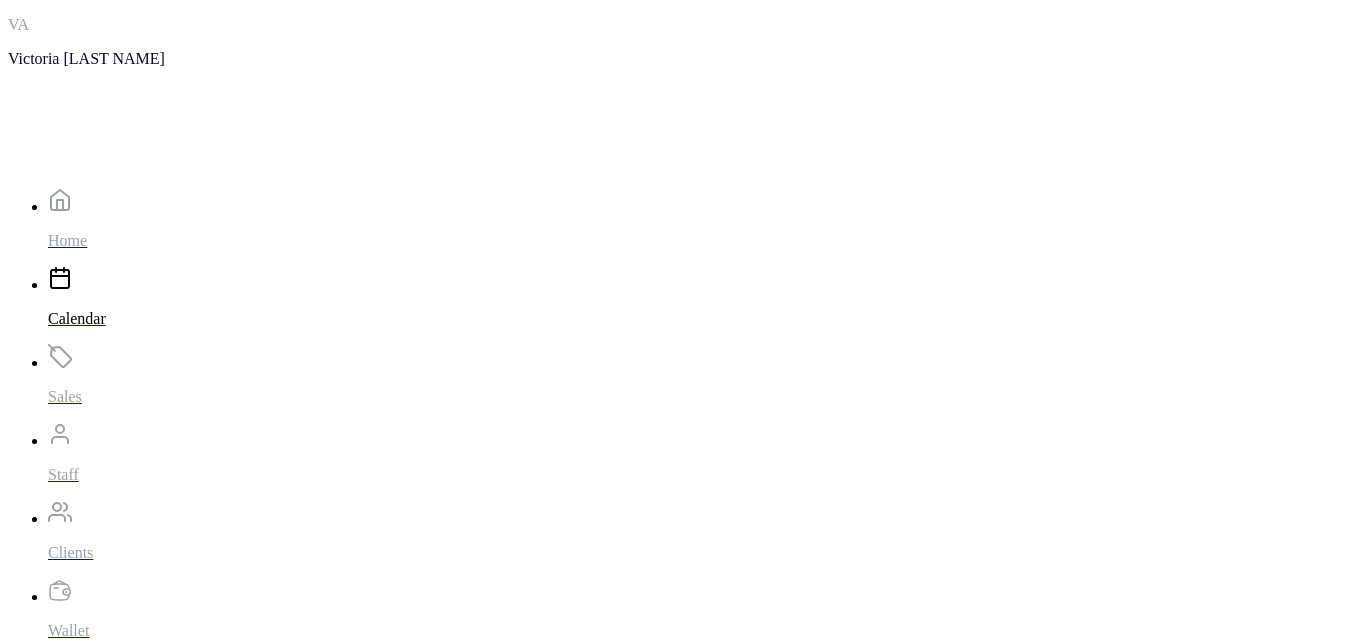 scroll, scrollTop: 673, scrollLeft: 0, axis: vertical 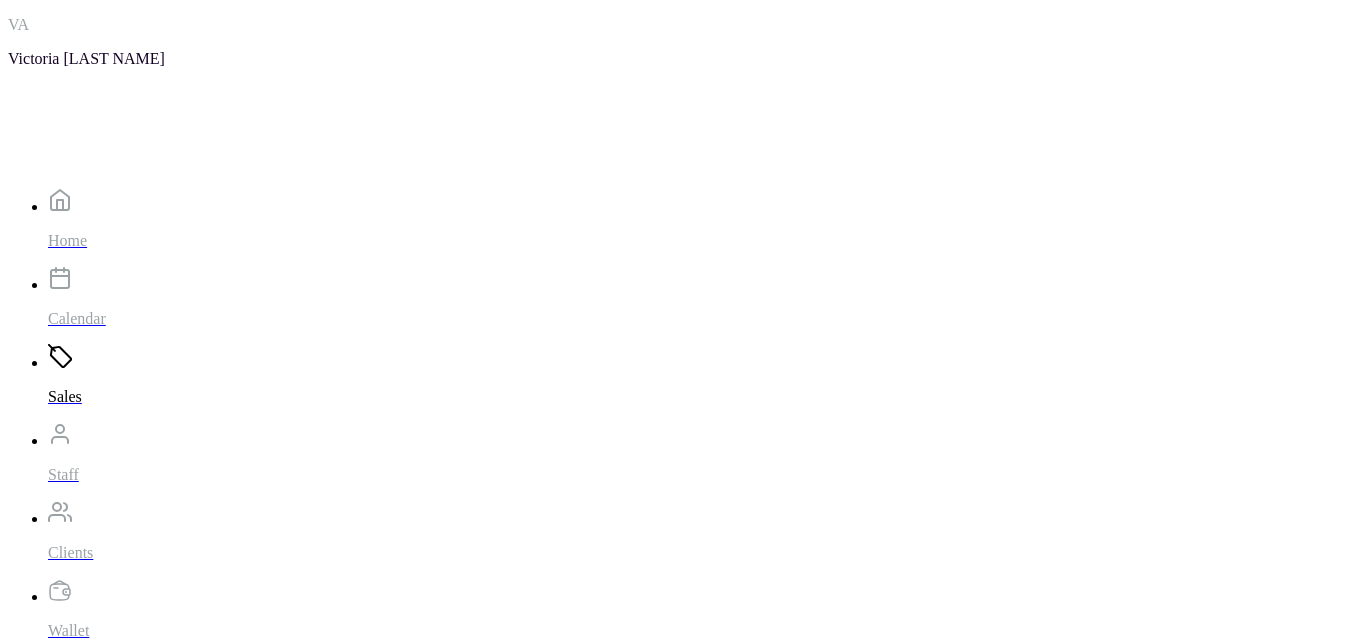 click on "2025-07-20 ~ 2025-07-20" at bounding box center (124, 1420) 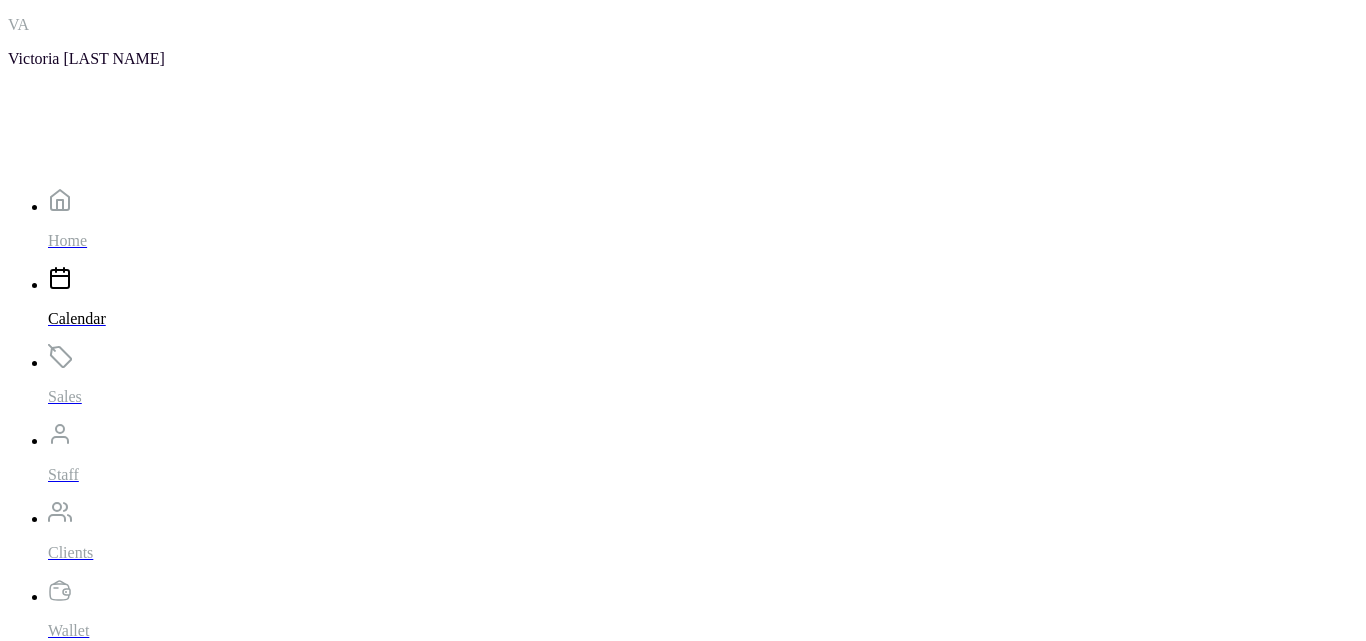 scroll, scrollTop: 673, scrollLeft: 0, axis: vertical 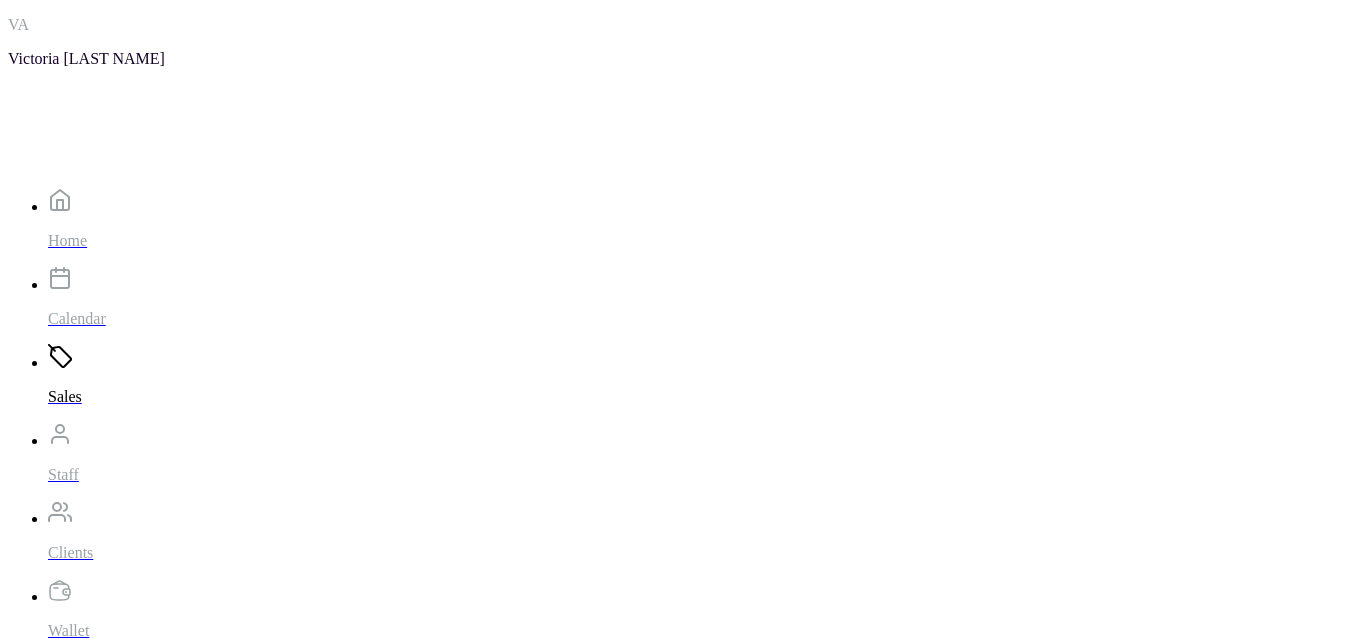 click on "2025-07-20 ~ 2025-07-20" at bounding box center [124, 1420] 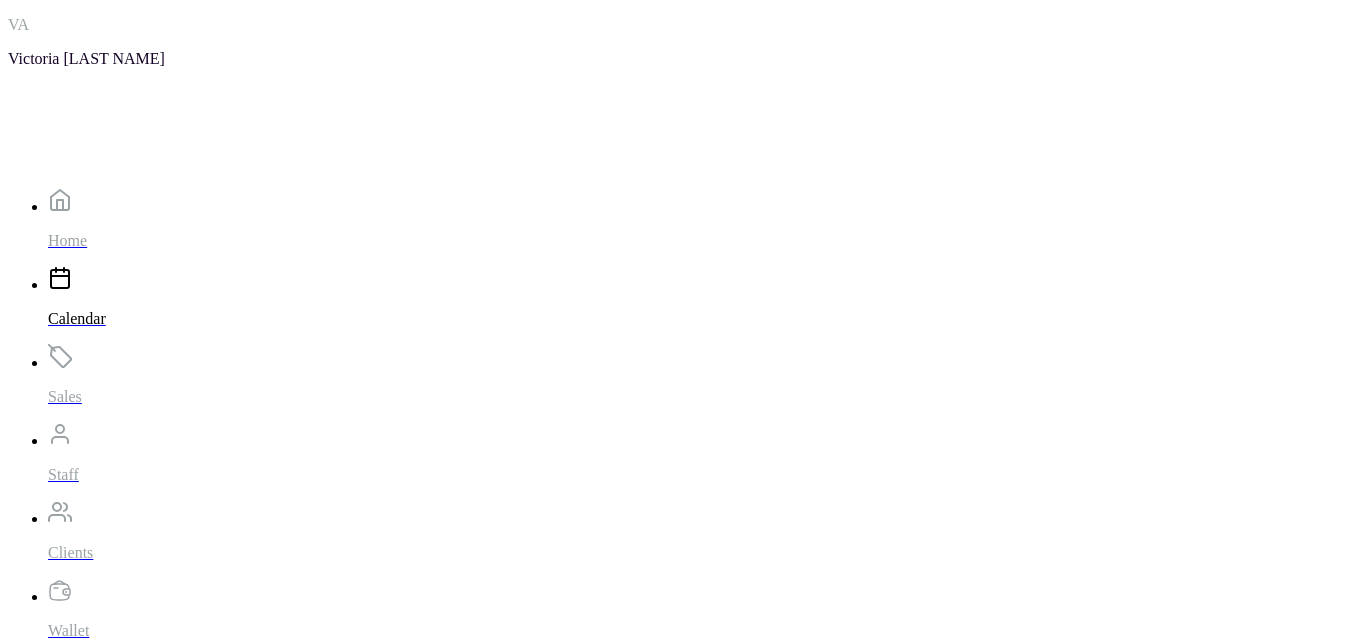 scroll, scrollTop: 673, scrollLeft: 0, axis: vertical 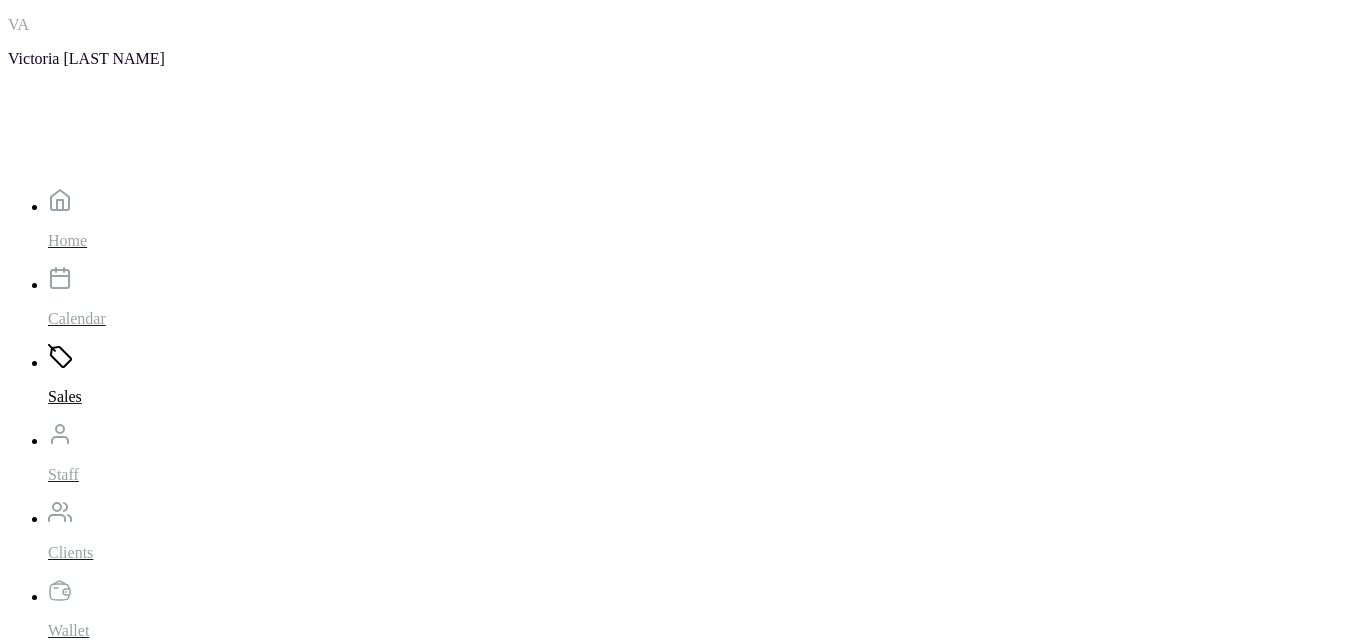 click on "Calendar" at bounding box center [178, 319] 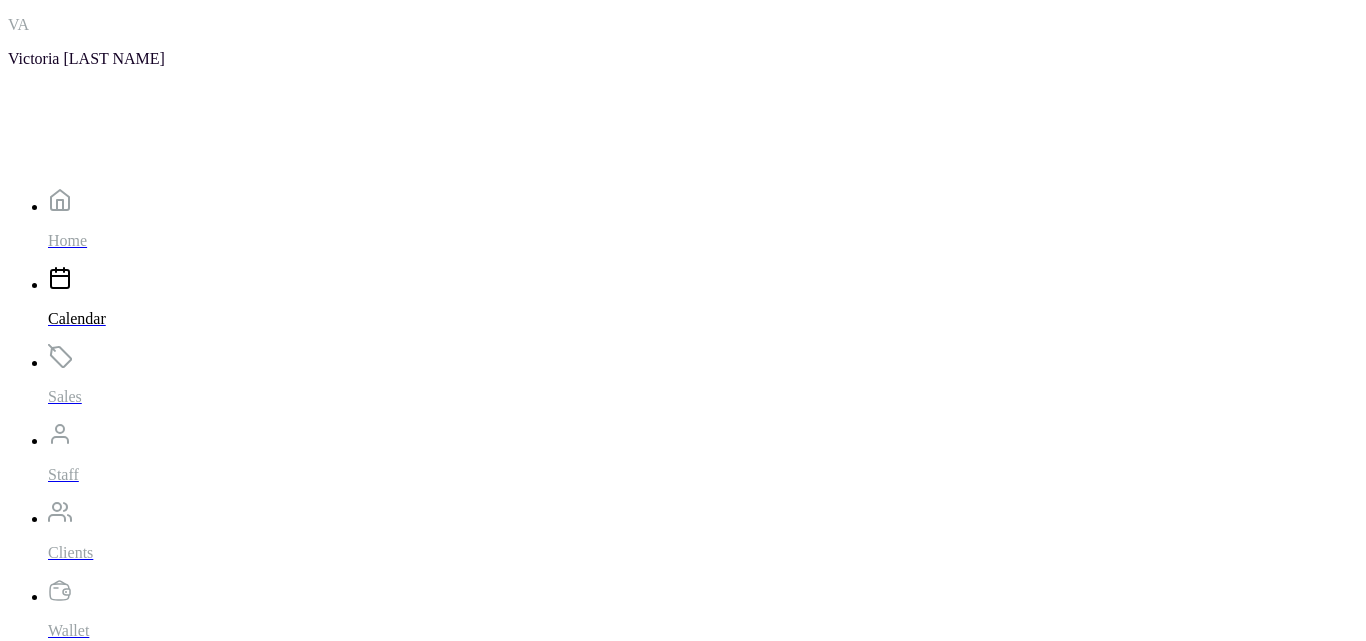scroll, scrollTop: 673, scrollLeft: 0, axis: vertical 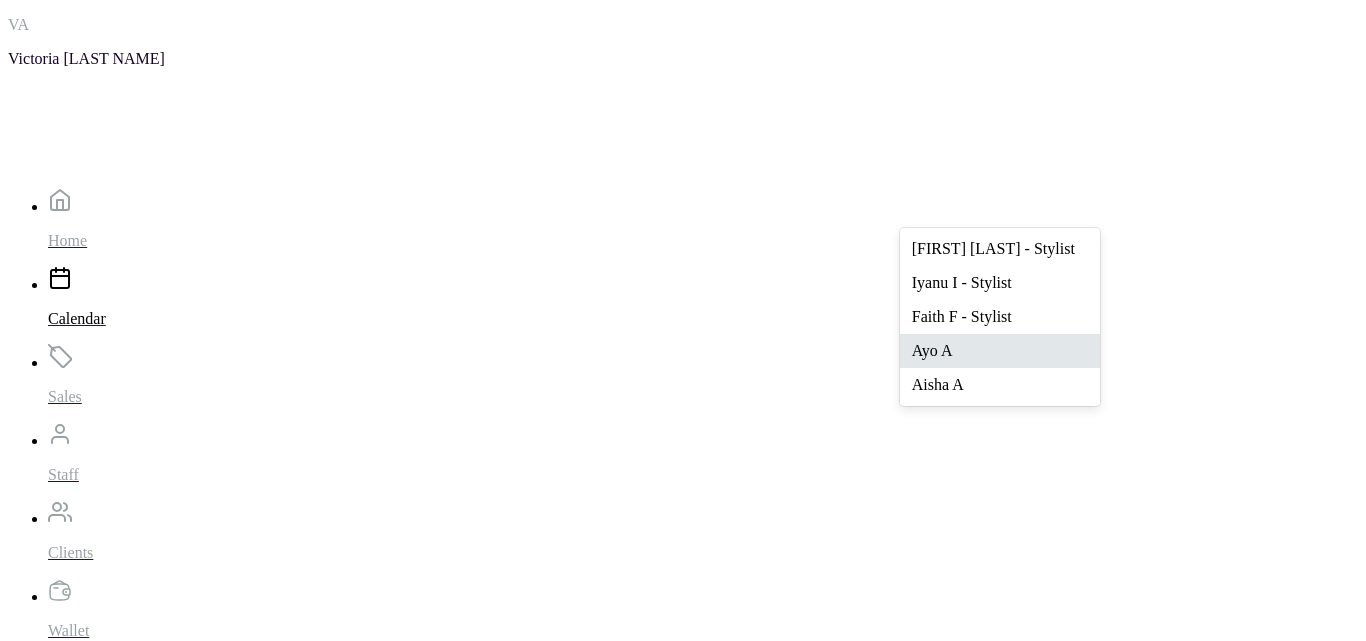 click on "Ayo A" at bounding box center (1000, 351) 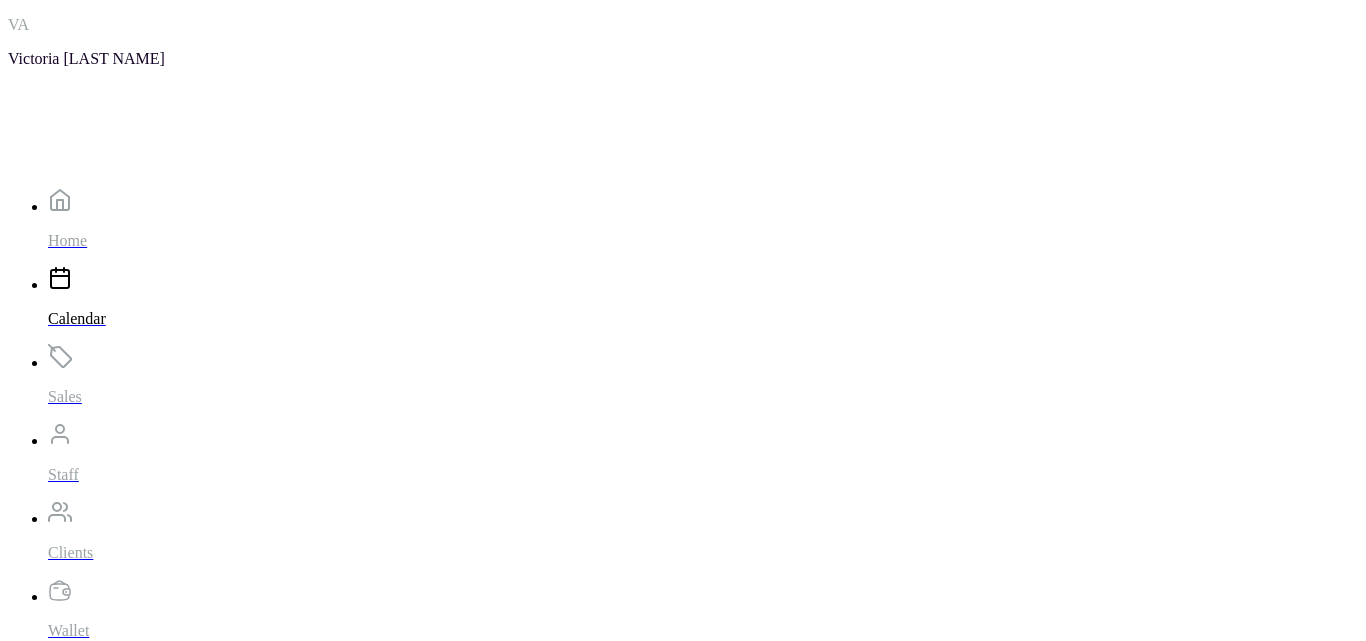 scroll, scrollTop: 312, scrollLeft: 0, axis: vertical 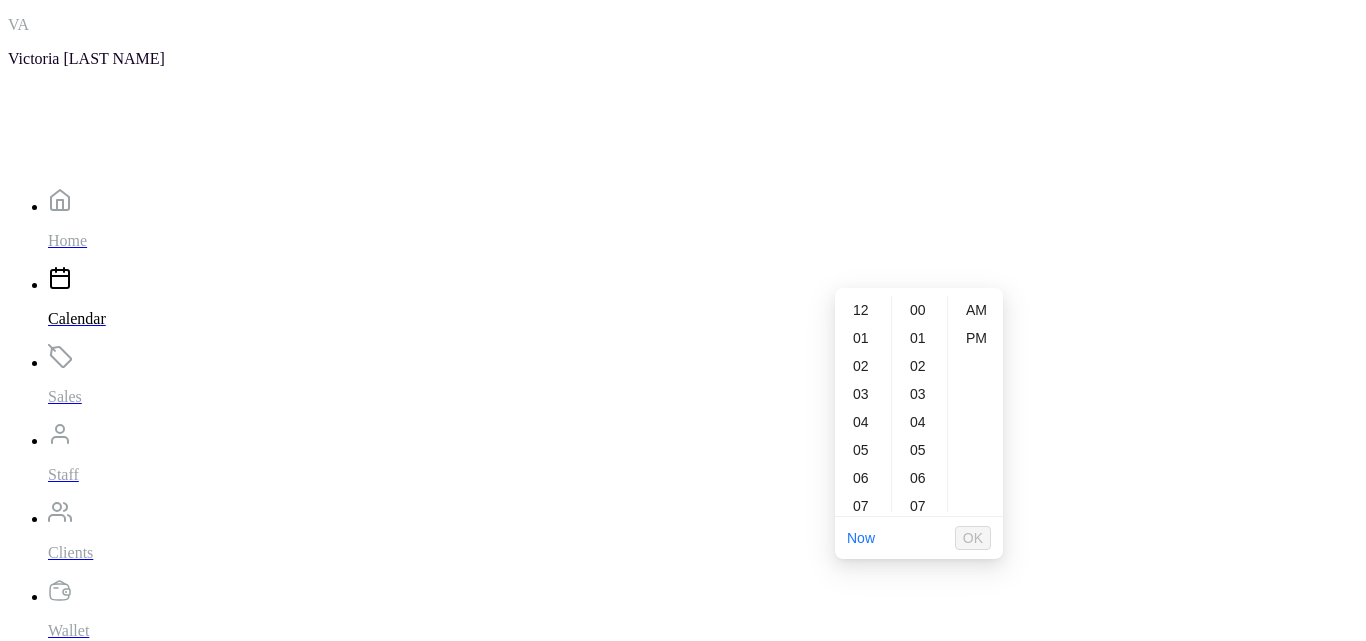type on "12:01 pm" 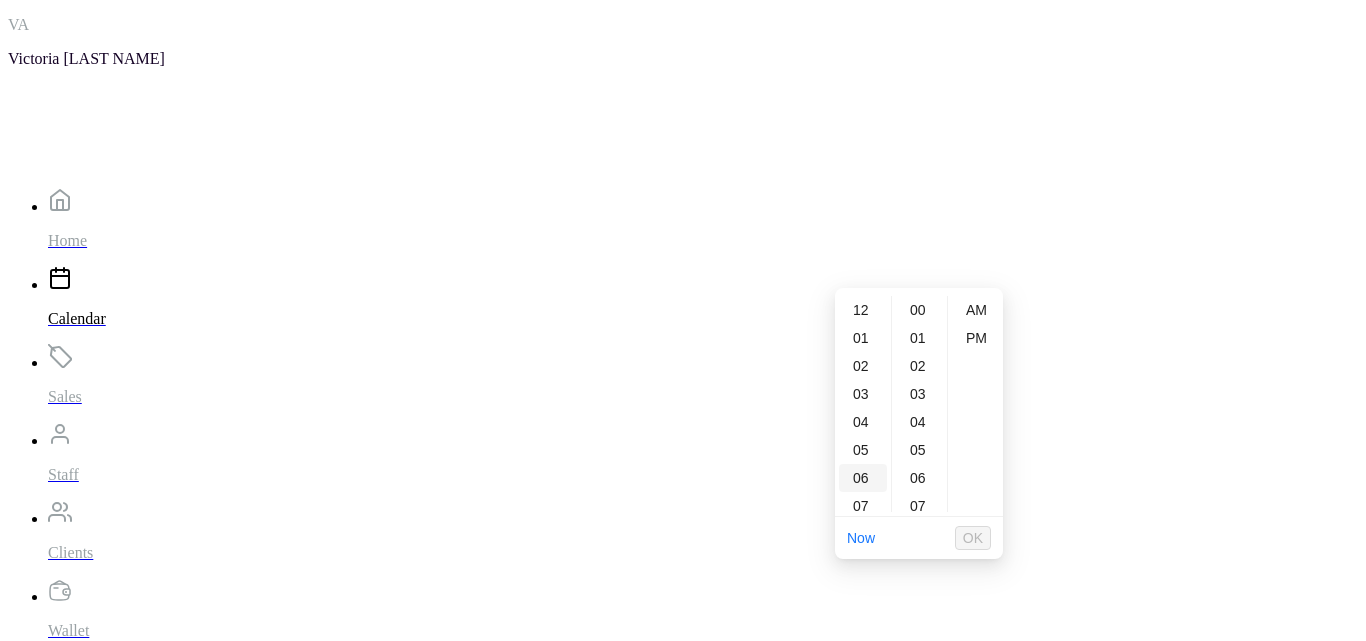 type on "6:00 am" 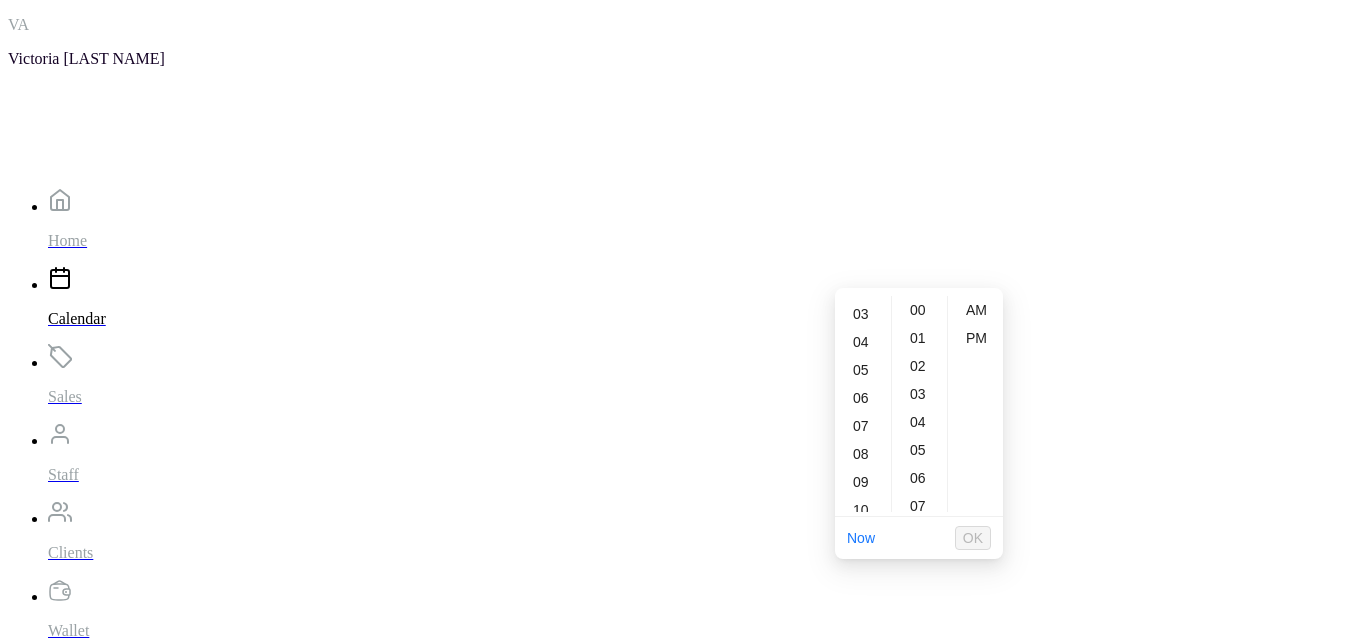 scroll, scrollTop: 120, scrollLeft: 0, axis: vertical 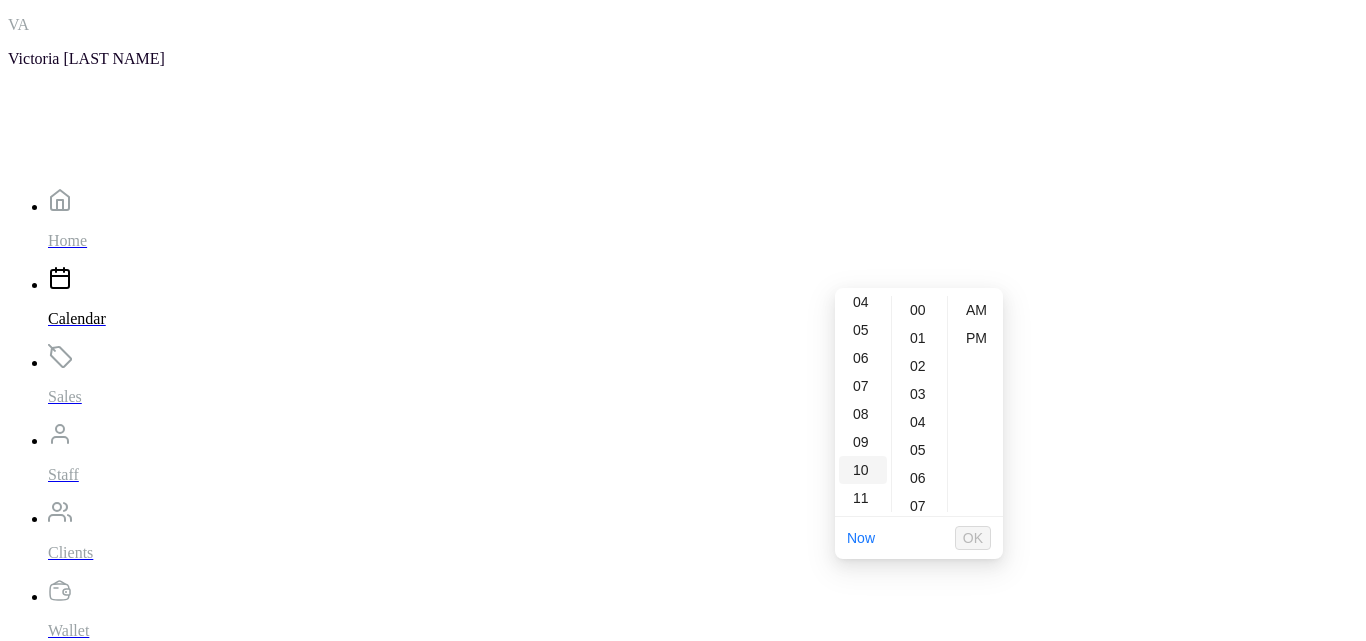 type on "10:00 am" 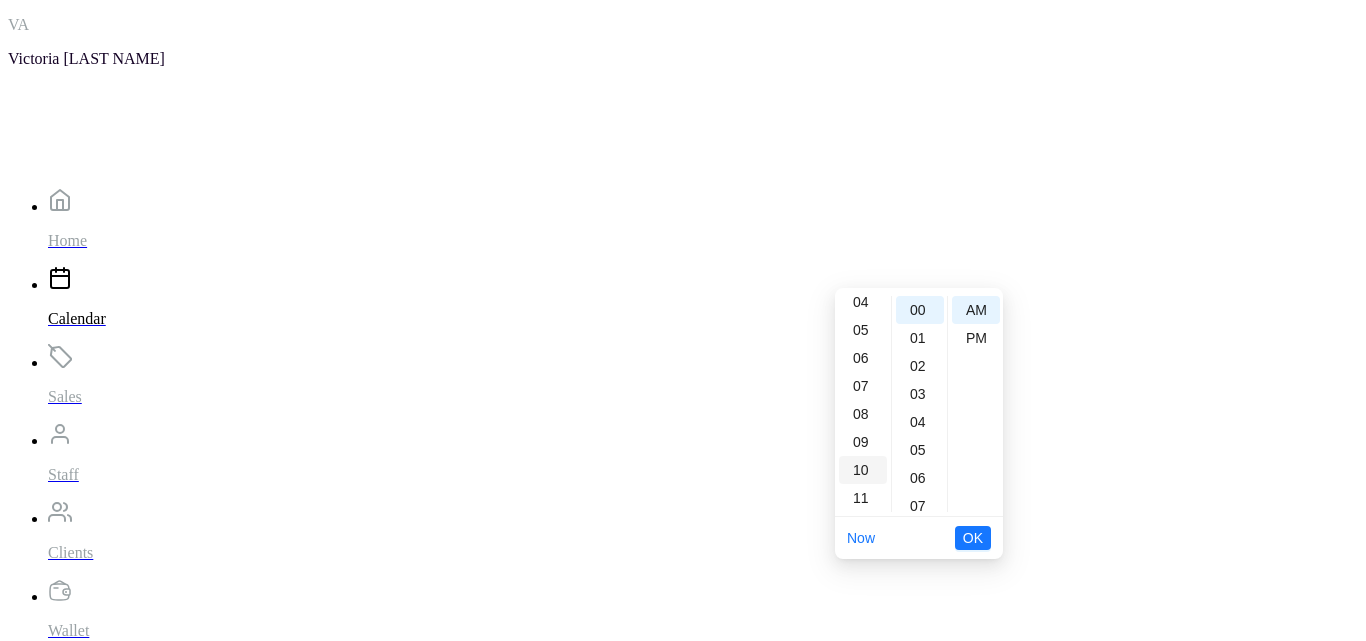 click on "10" at bounding box center [863, 470] 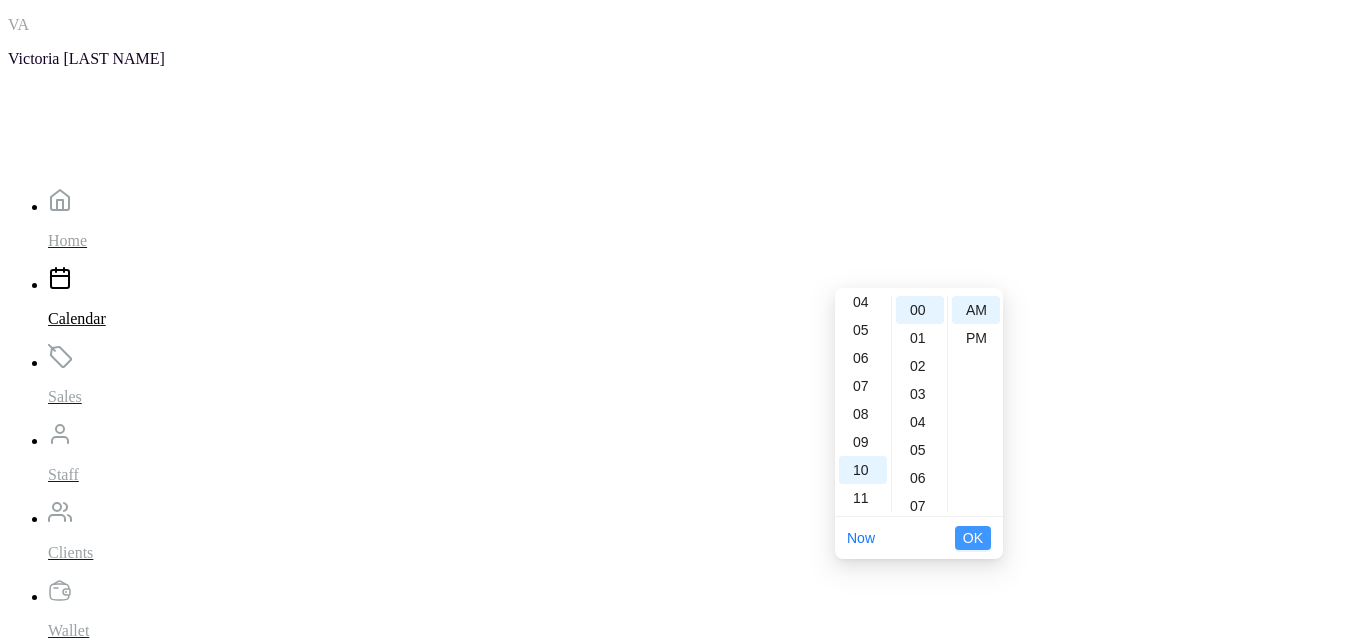 click on "OK" at bounding box center [973, 538] 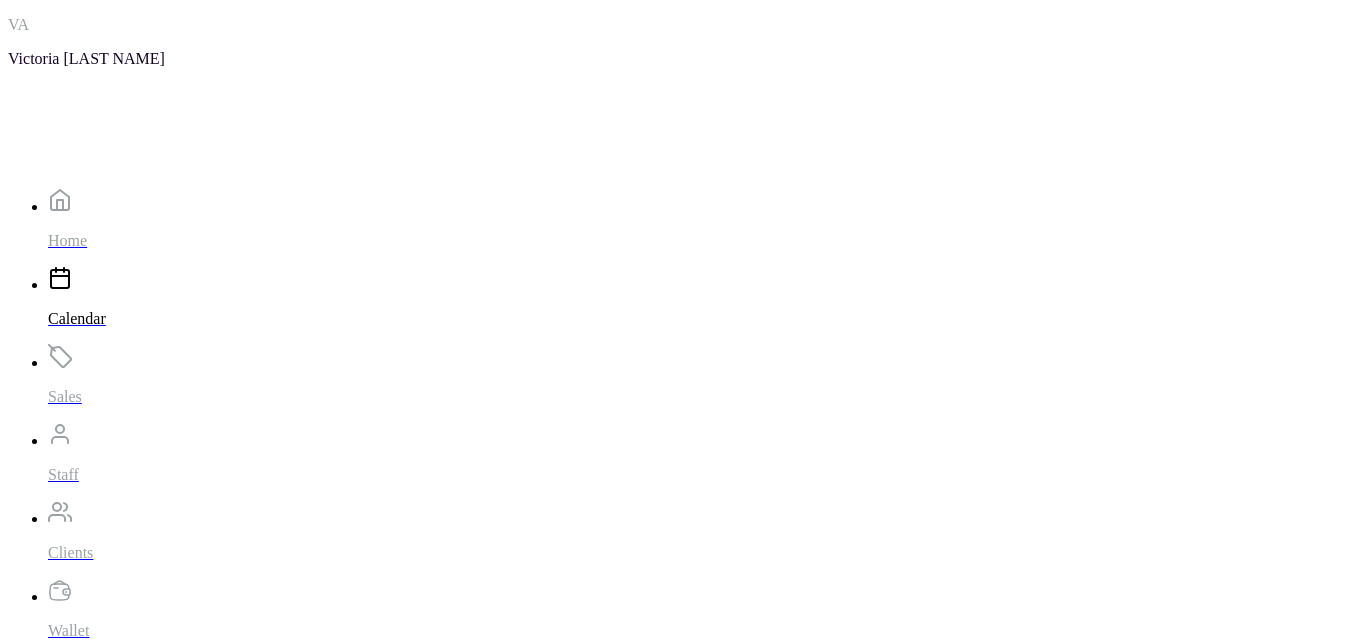 click on "Save" at bounding box center (31, 13748) 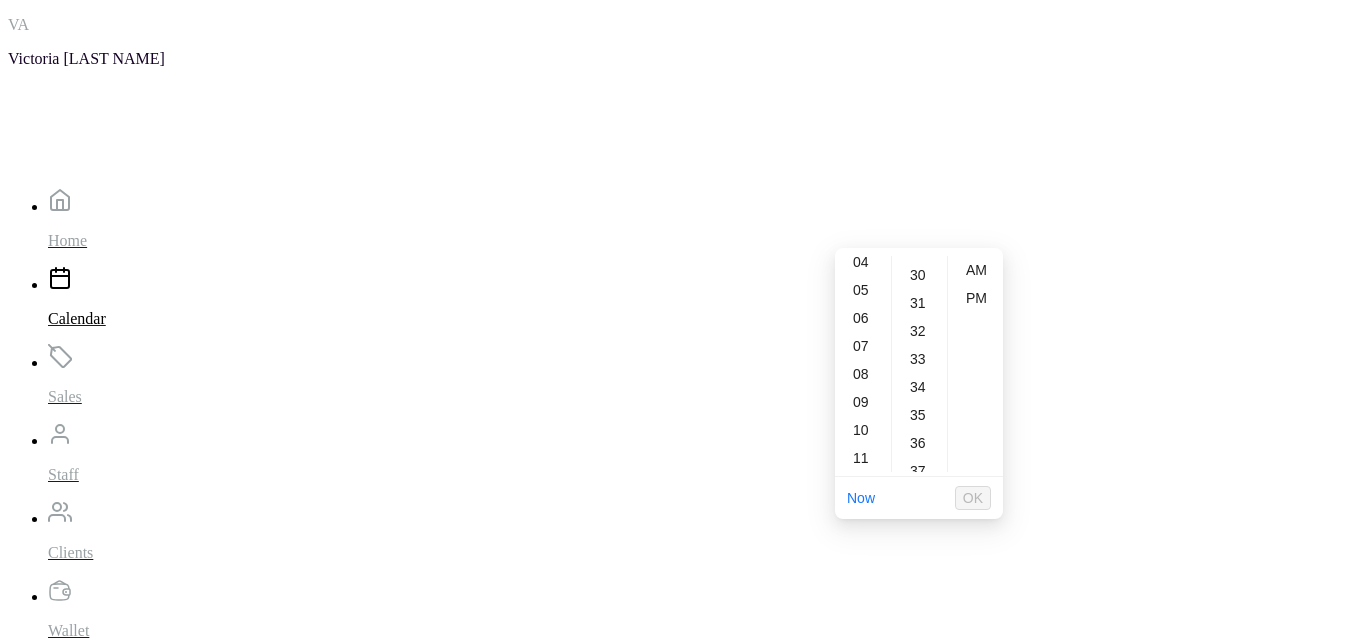 scroll, scrollTop: 840, scrollLeft: 0, axis: vertical 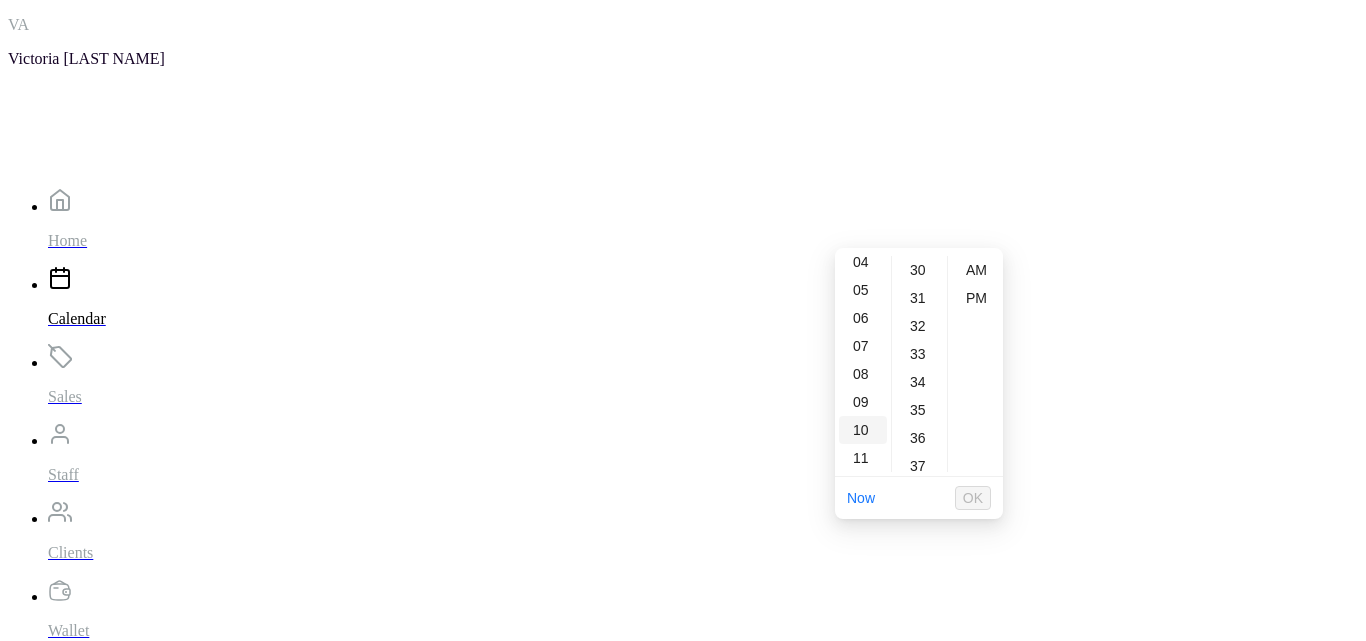 click on "10" at bounding box center (863, 430) 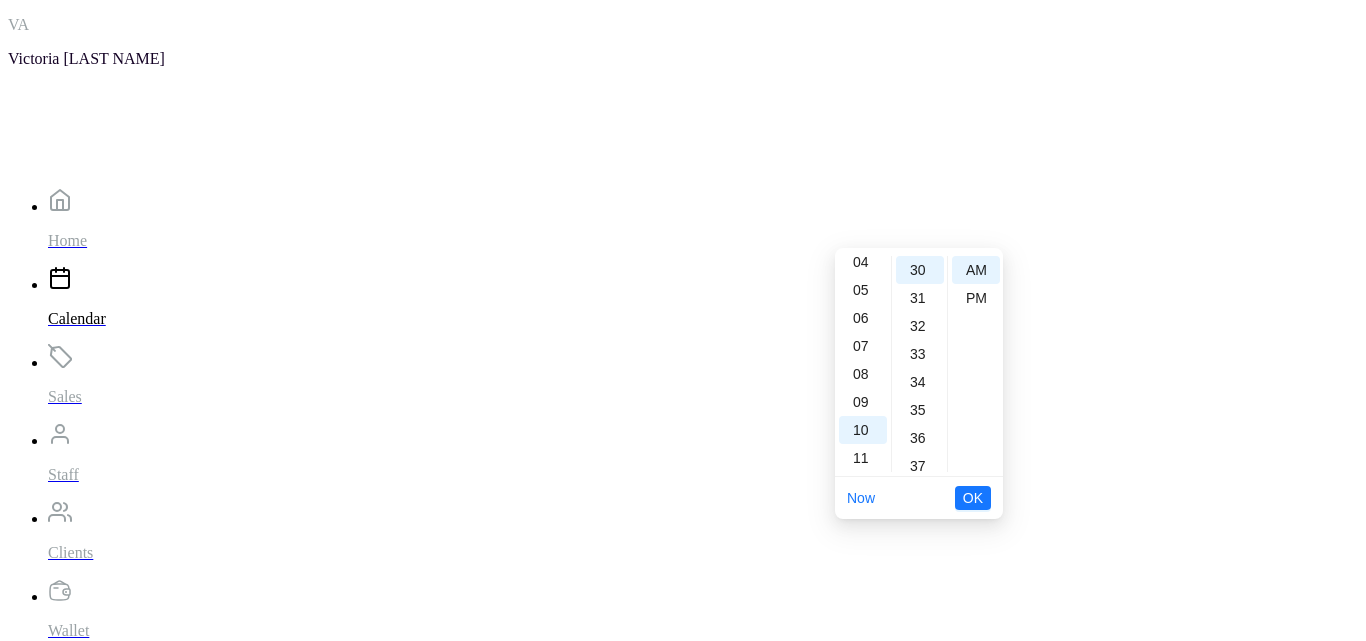type on "10:30 am" 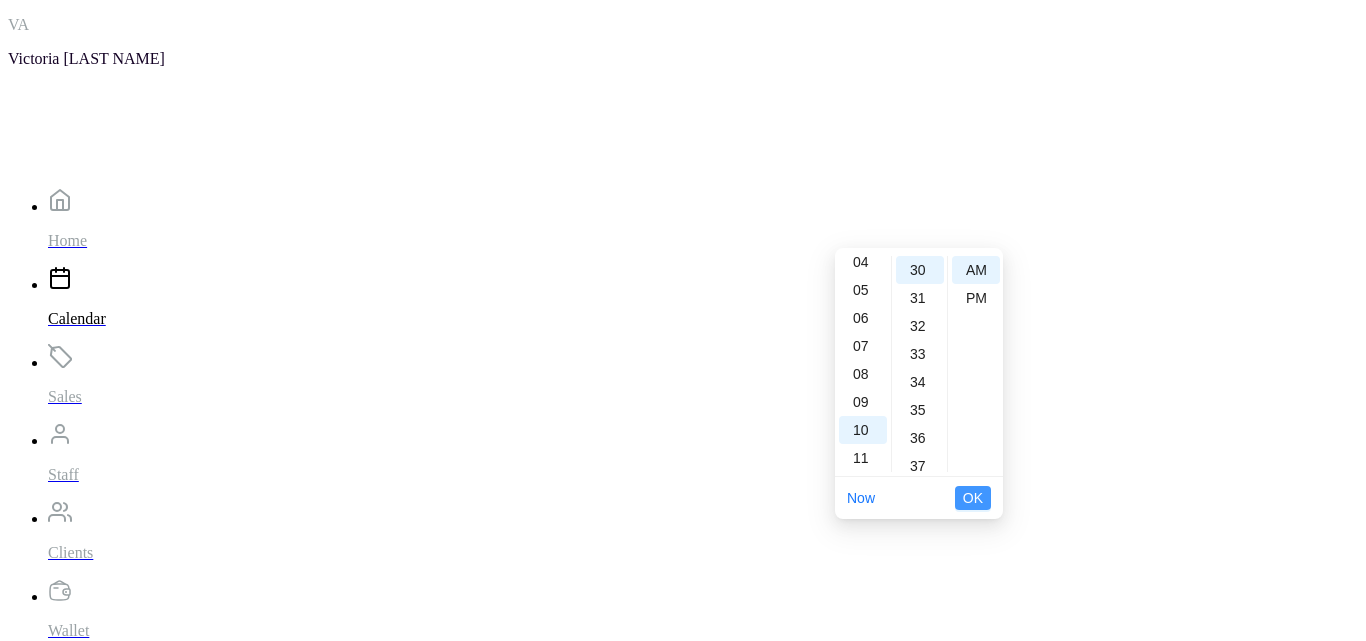 click on "OK" at bounding box center [973, 498] 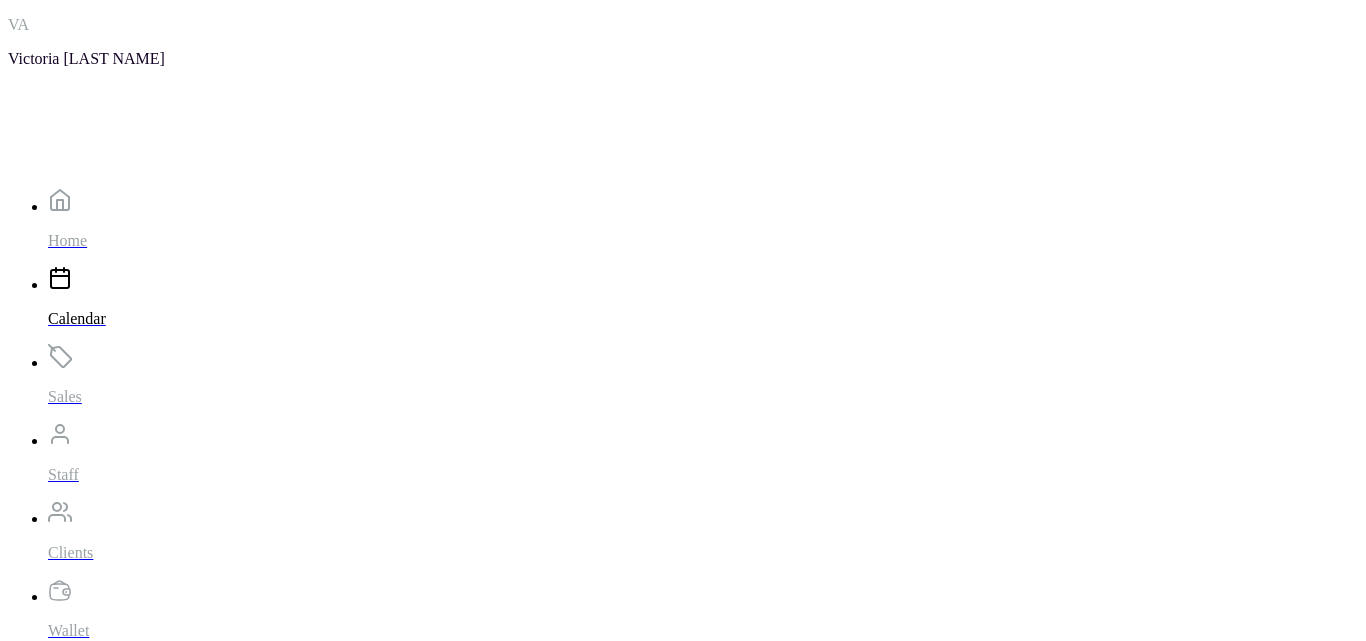 click 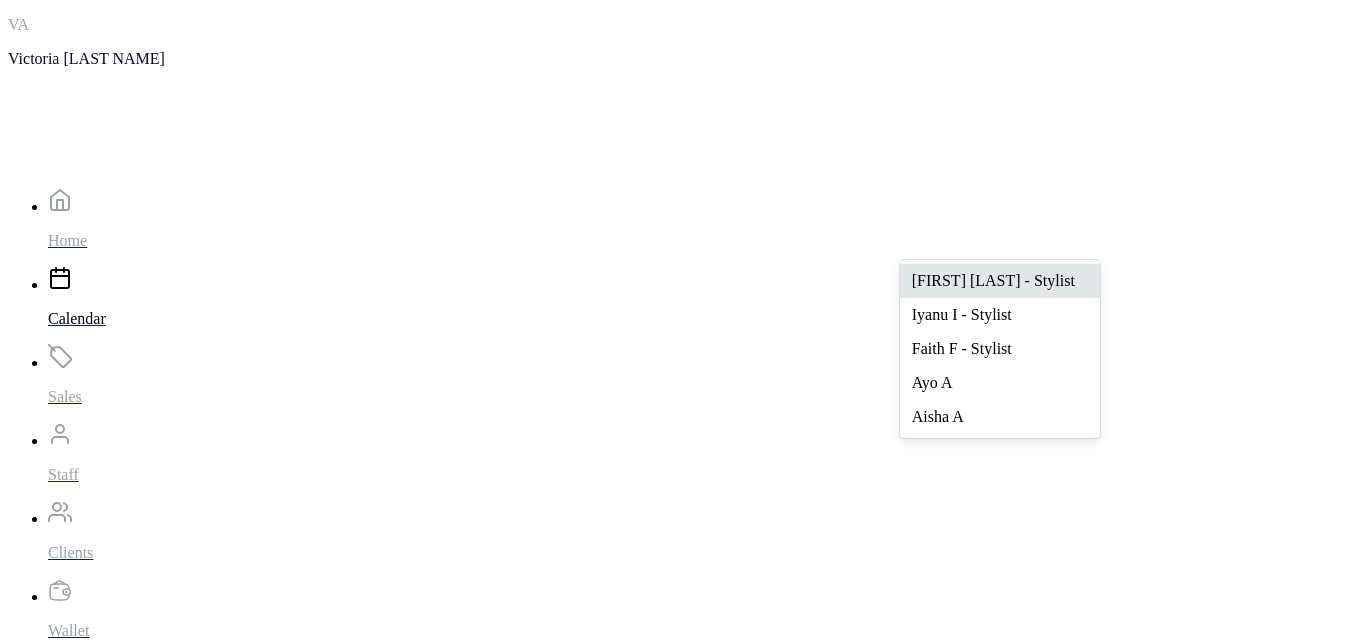 click on "[FIRST] [LAST] - Stylist" at bounding box center [1000, 281] 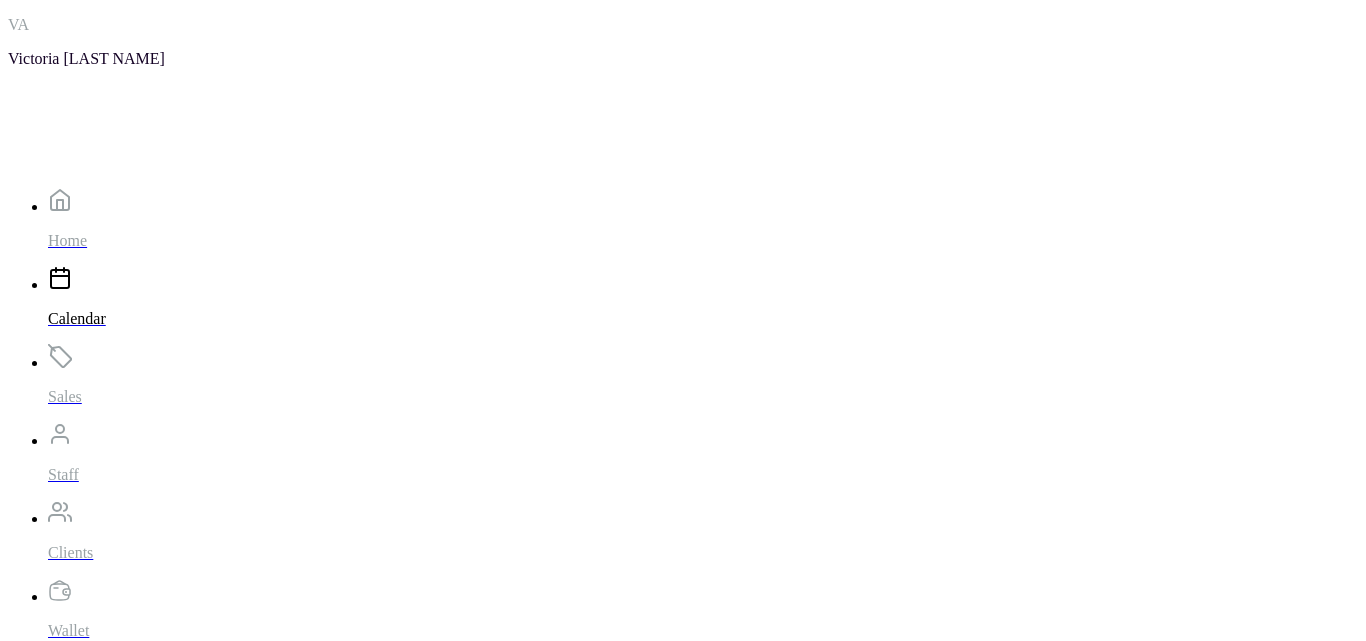 click on "Save" at bounding box center [31, 13405] 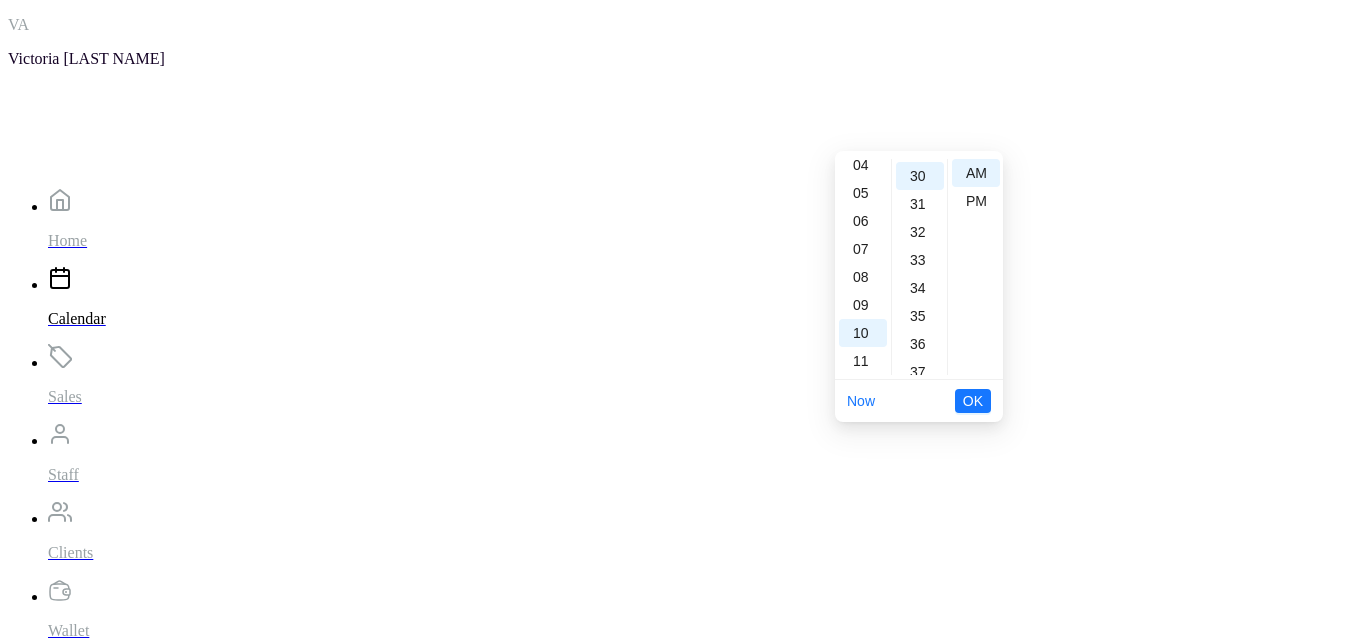 scroll, scrollTop: 840, scrollLeft: 0, axis: vertical 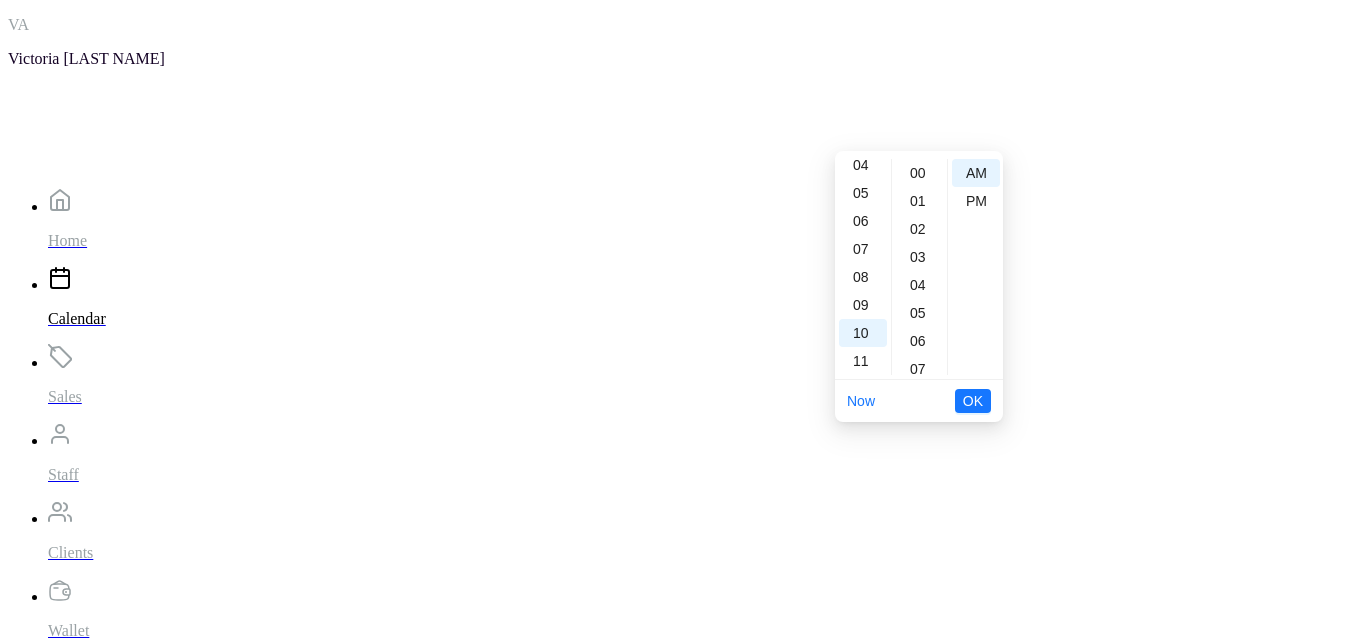 type on "10:30 am" 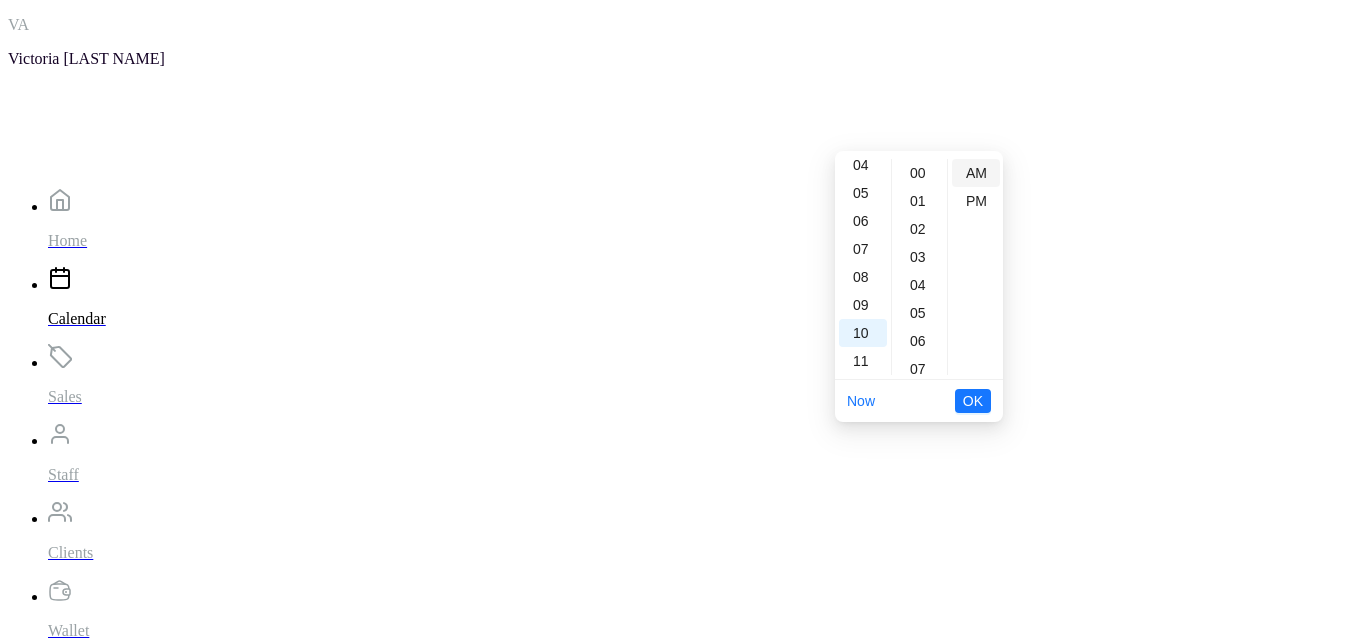 click on "AM" at bounding box center (976, 173) 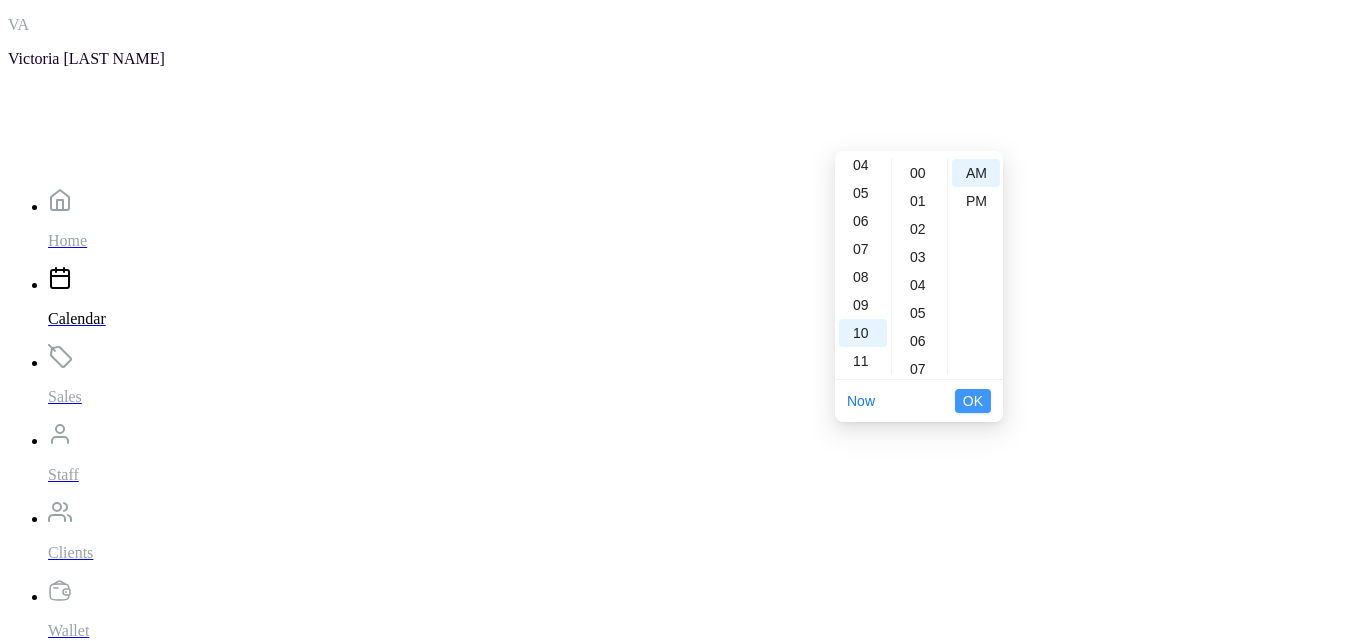 click on "OK" at bounding box center [973, 401] 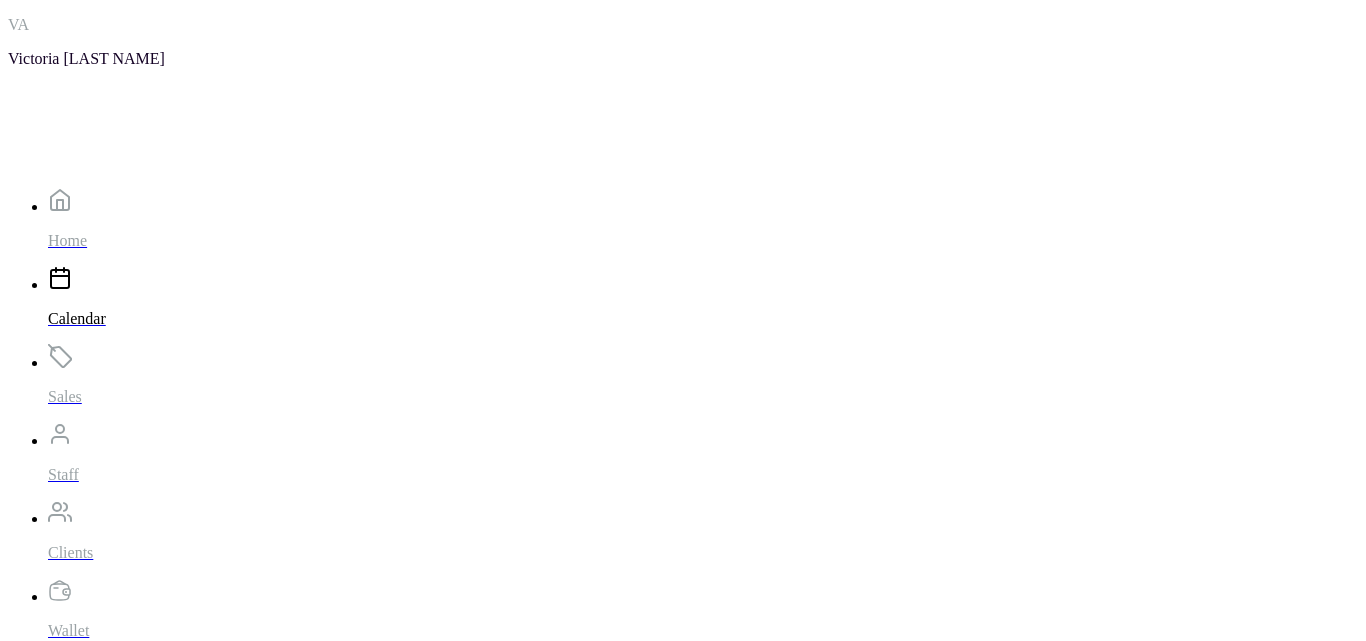 scroll, scrollTop: 69, scrollLeft: 0, axis: vertical 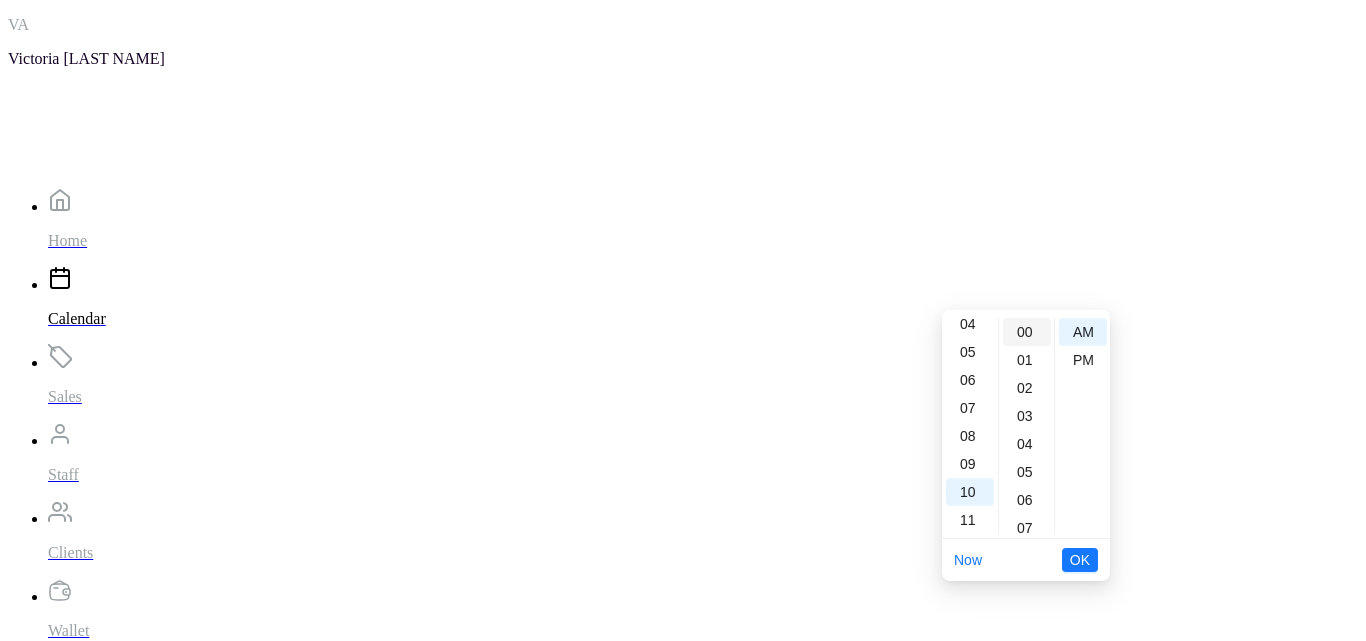 click on "00" at bounding box center [1027, 332] 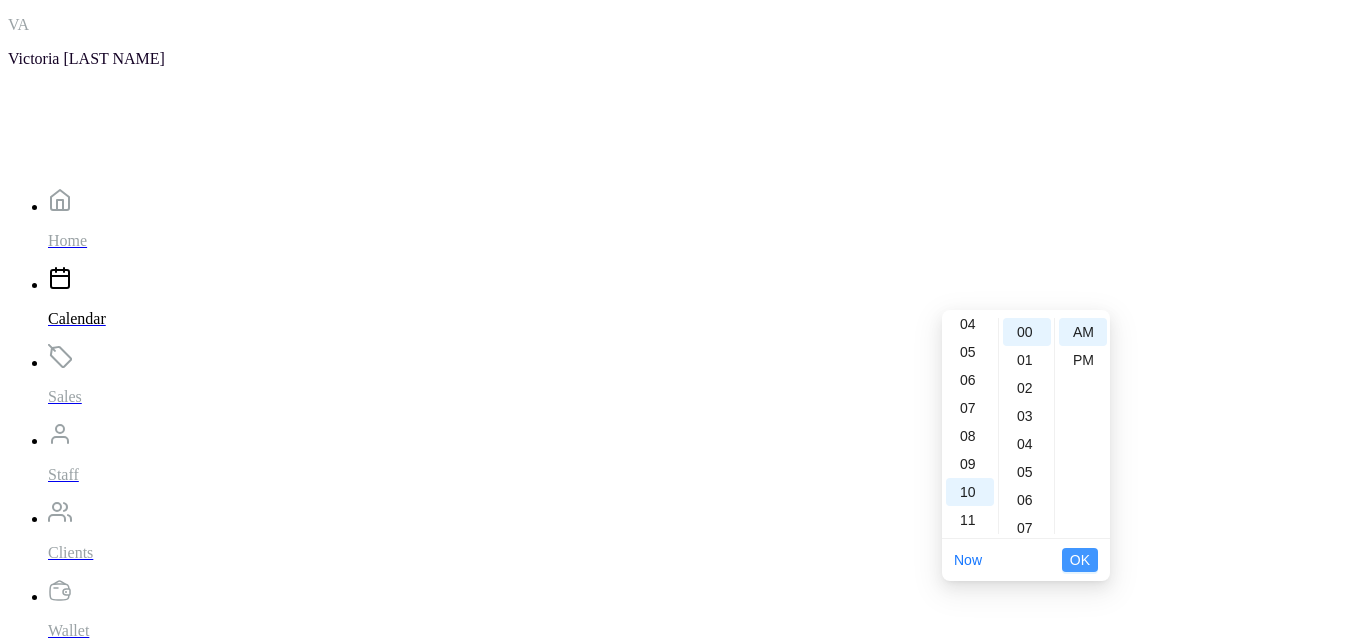 type on "10:00 am" 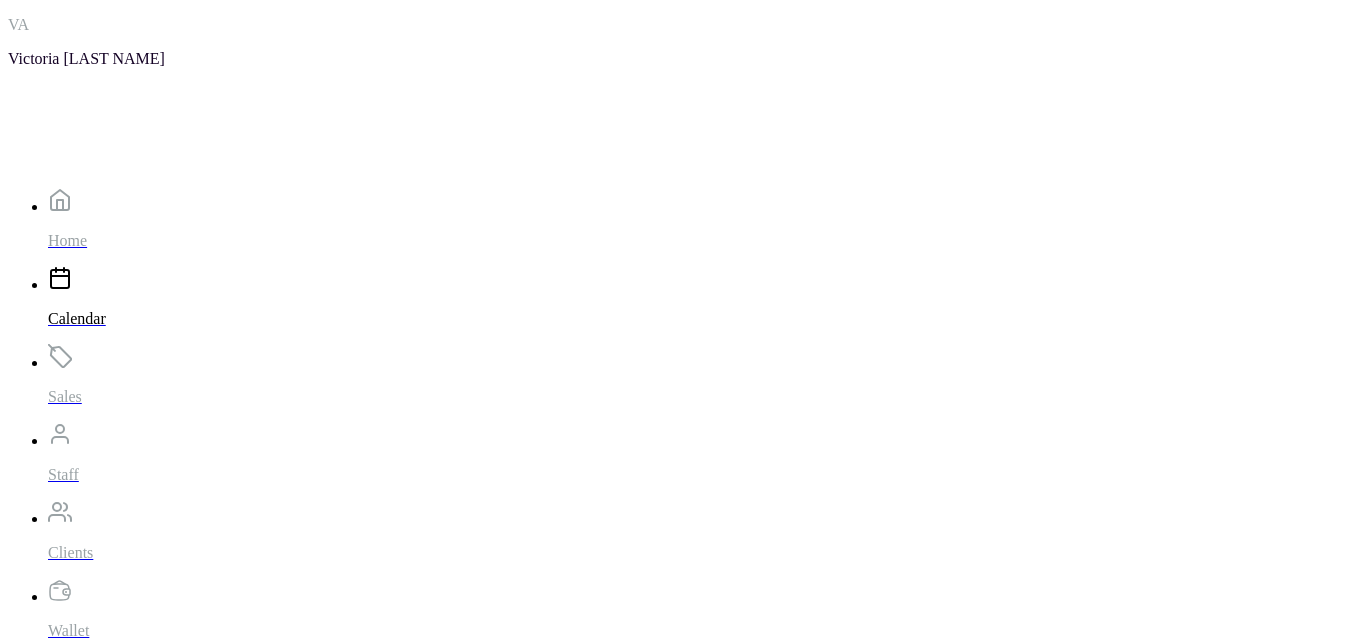click on "Save" at bounding box center [31, 12867] 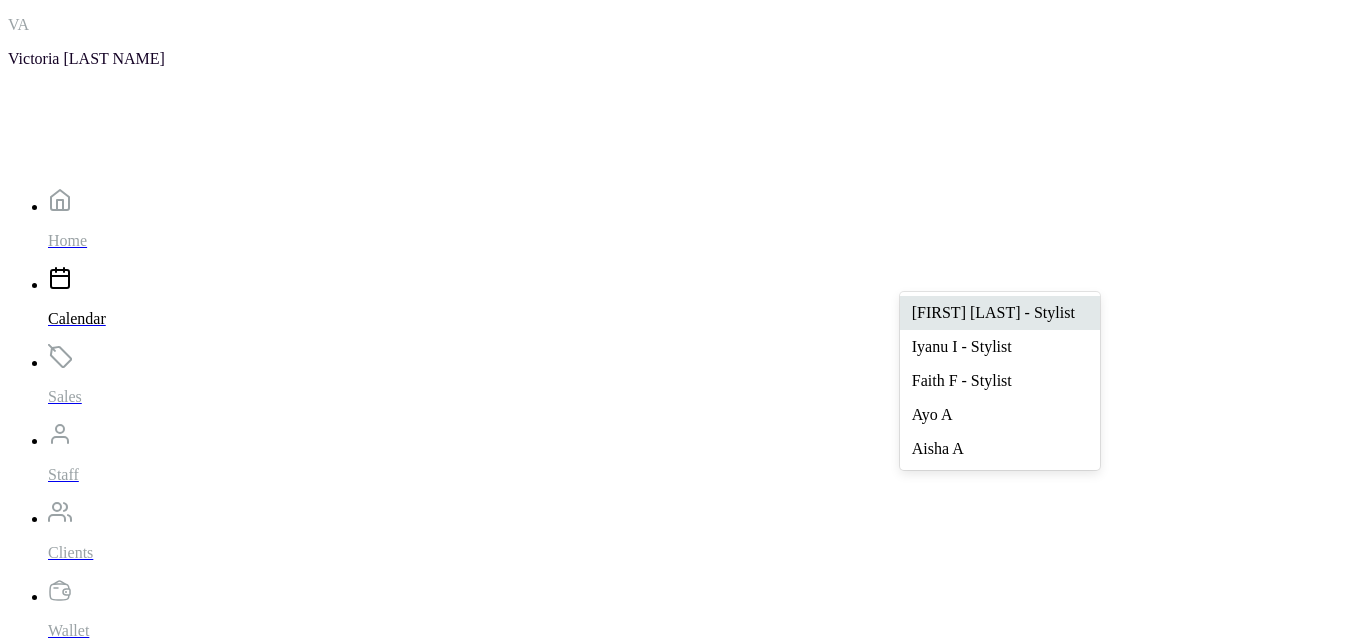 click on "[FIRST] [LAST] - Stylist" at bounding box center [1000, 313] 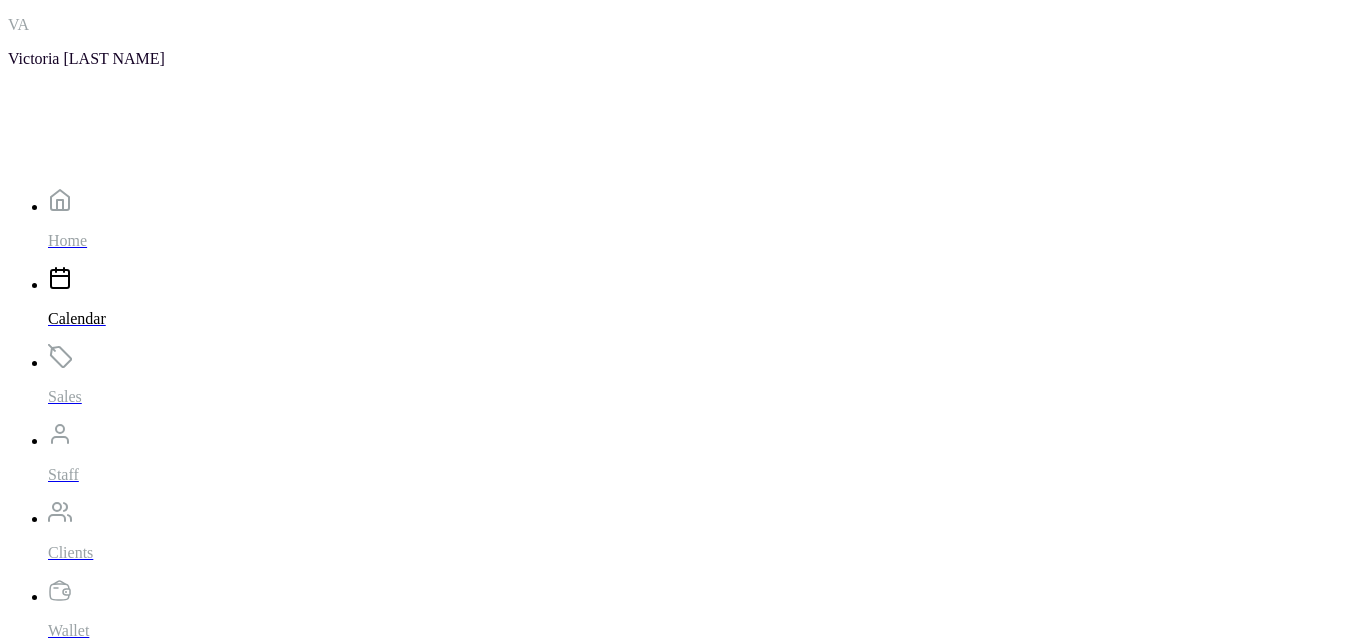 click on "Save" at bounding box center [31, 13753] 